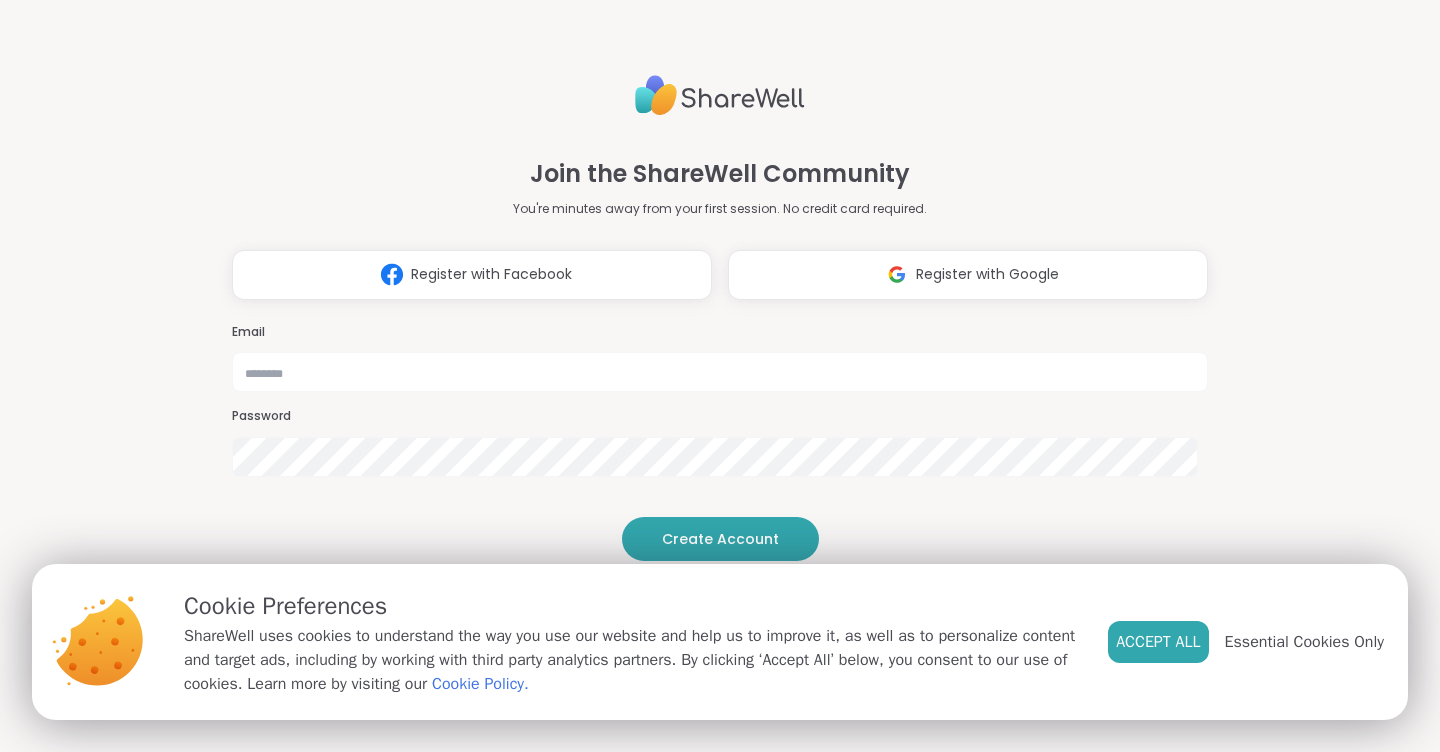 scroll, scrollTop: 0, scrollLeft: 0, axis: both 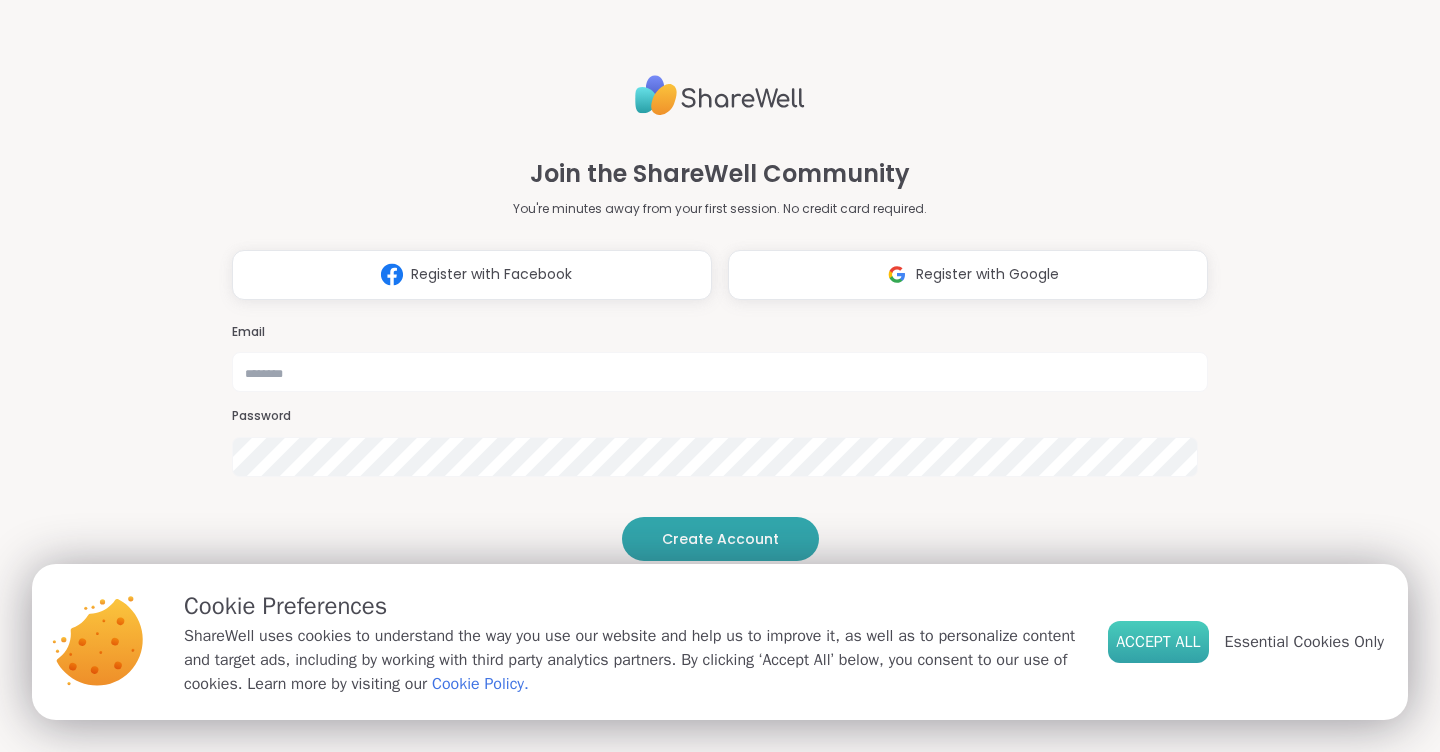 click on "Accept All" at bounding box center (1158, 642) 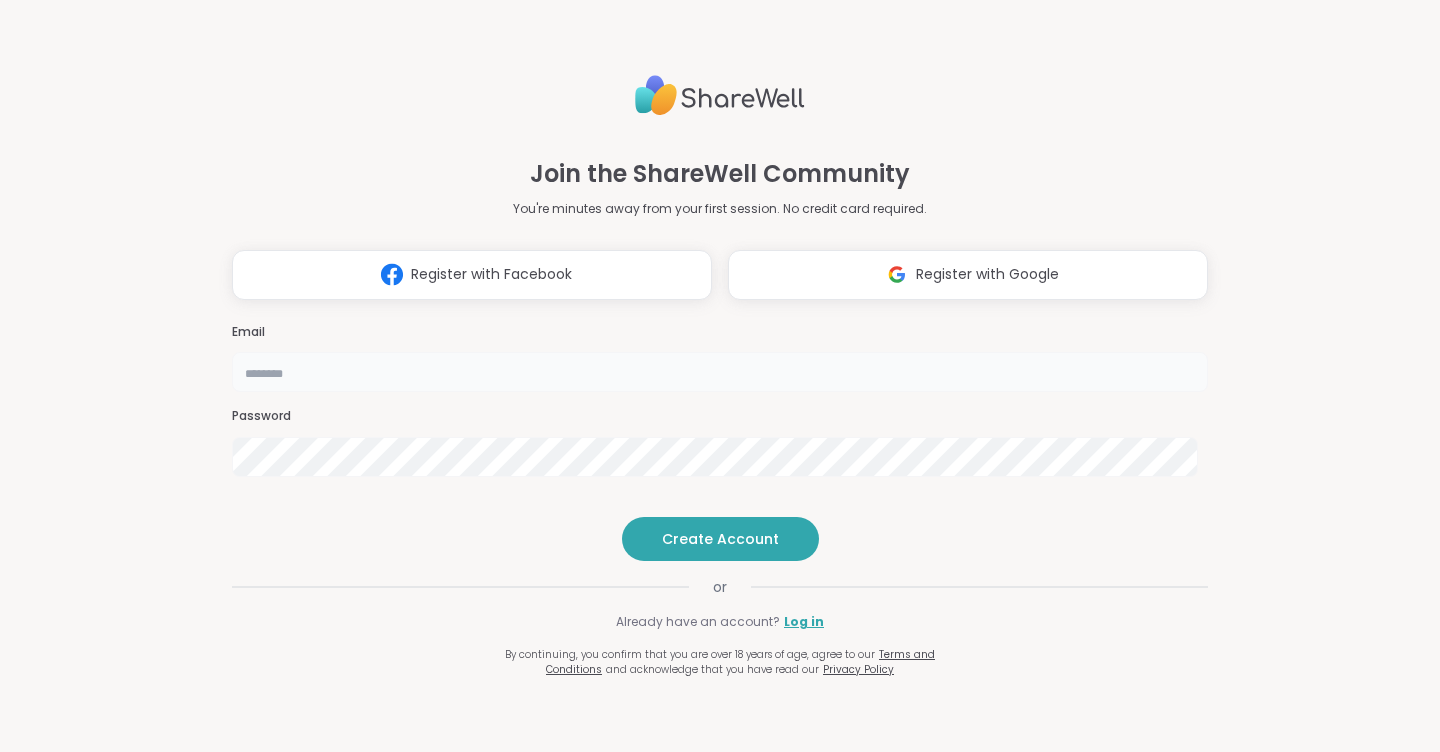 click at bounding box center (720, 372) 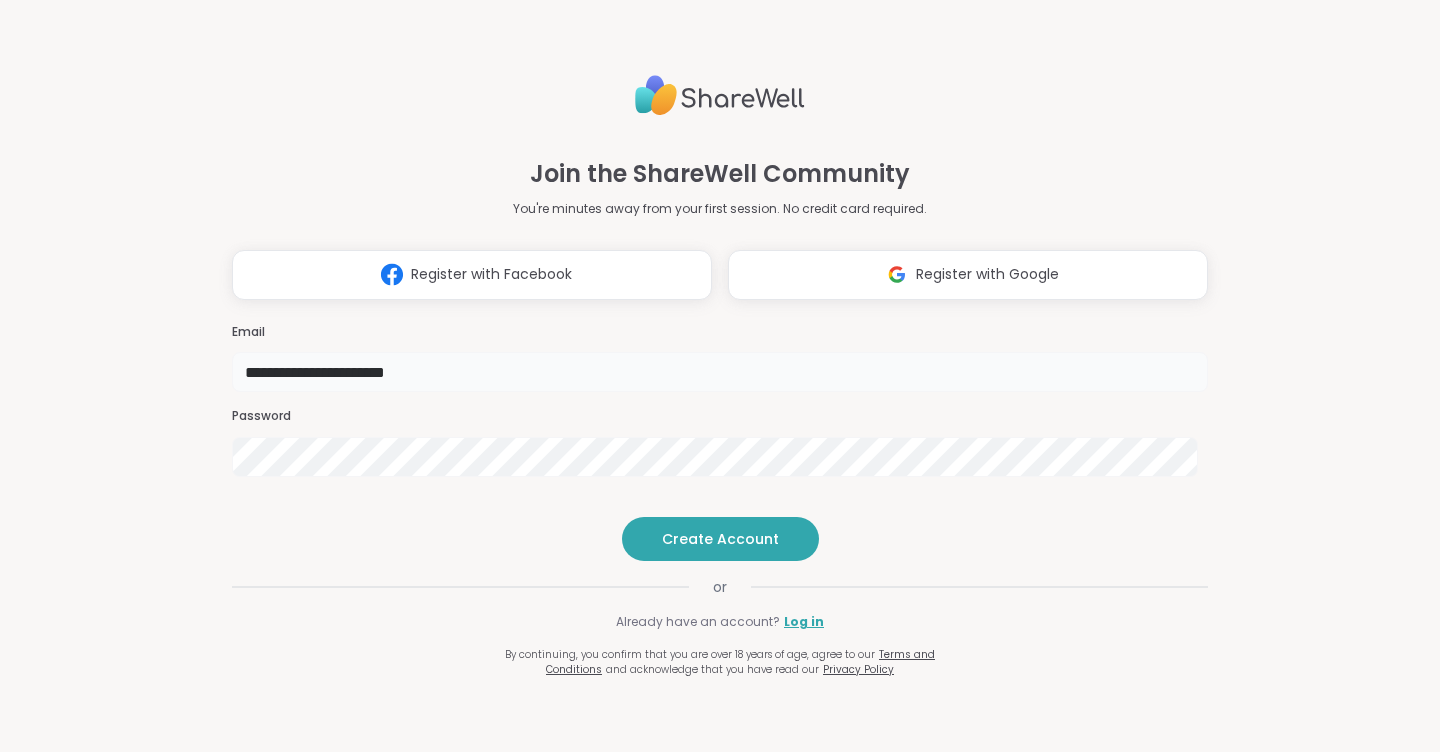 type on "**********" 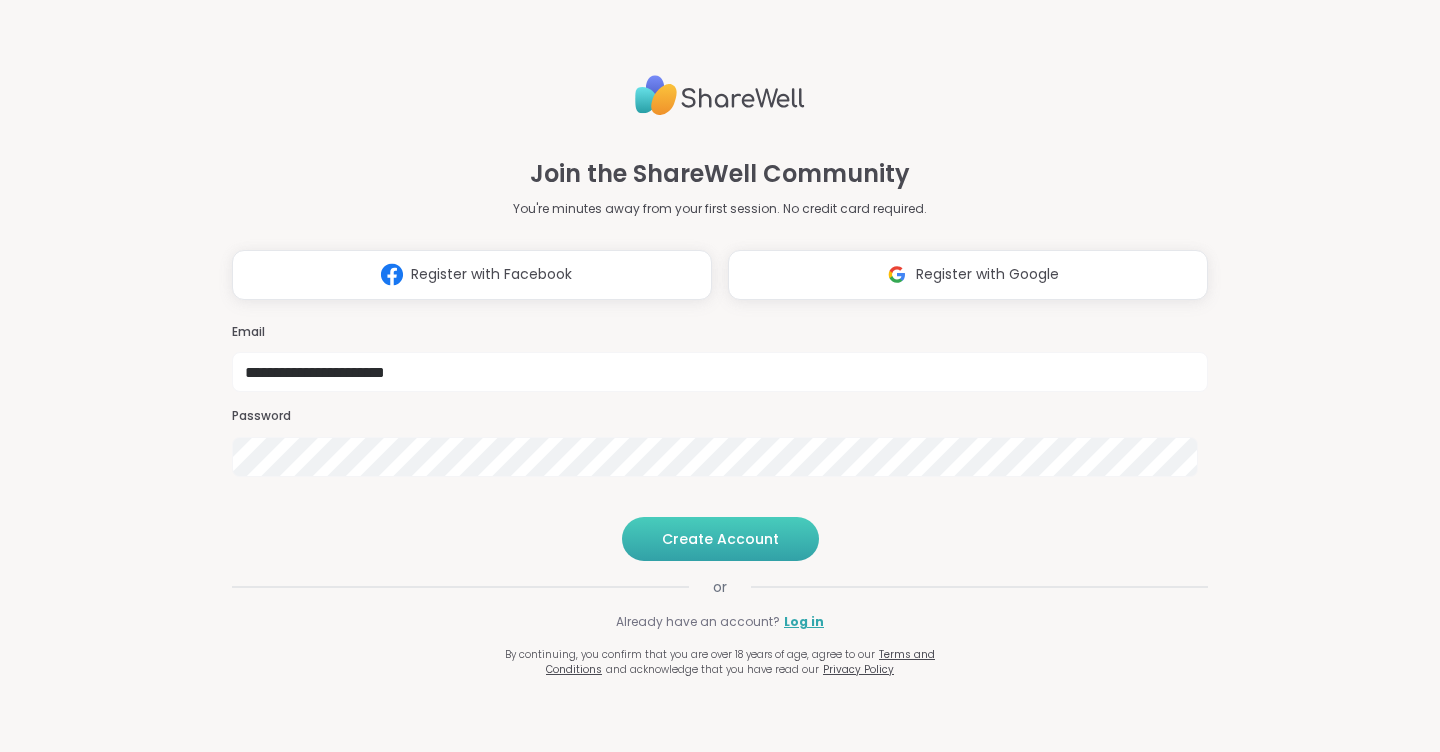 click on "Create Account" at bounding box center [720, 539] 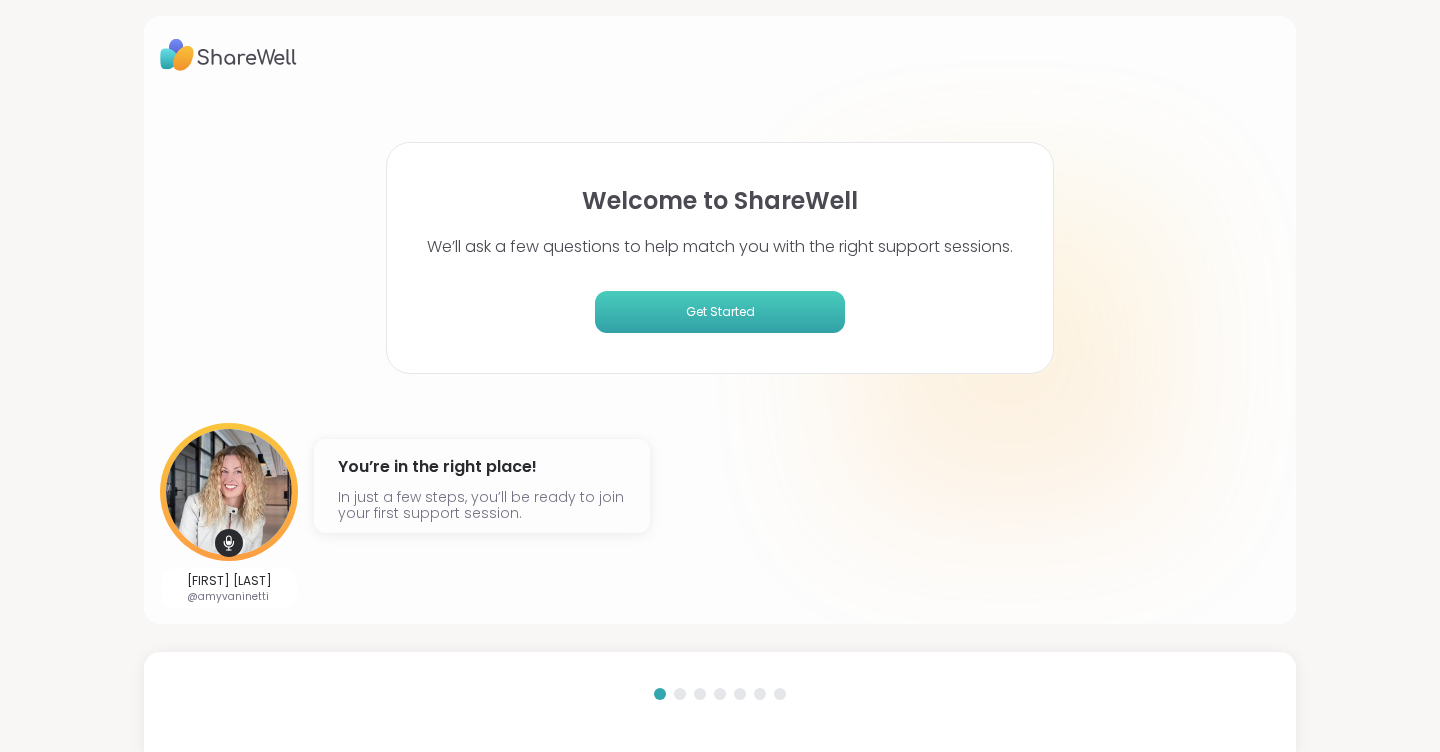 click on "Get Started" at bounding box center [720, 312] 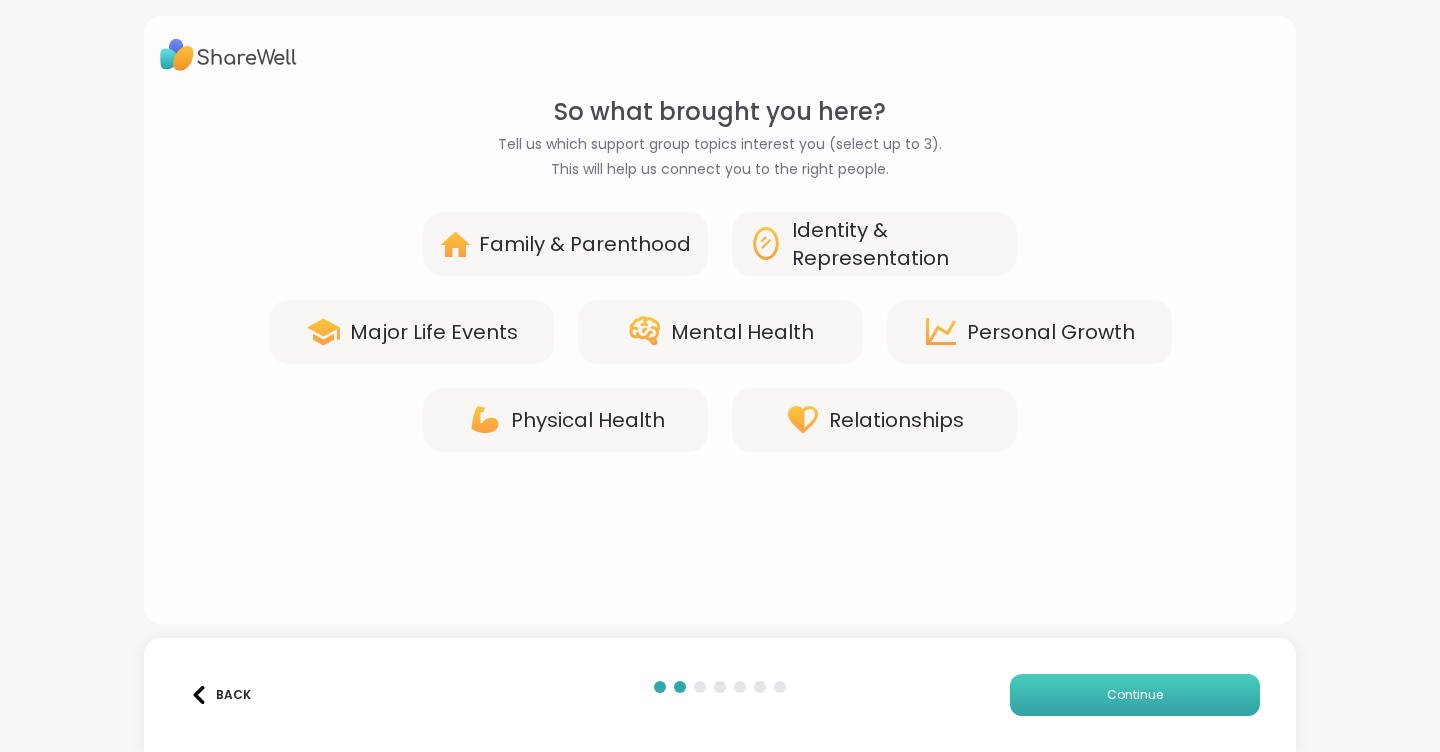 click on "Continue" at bounding box center (1135, 695) 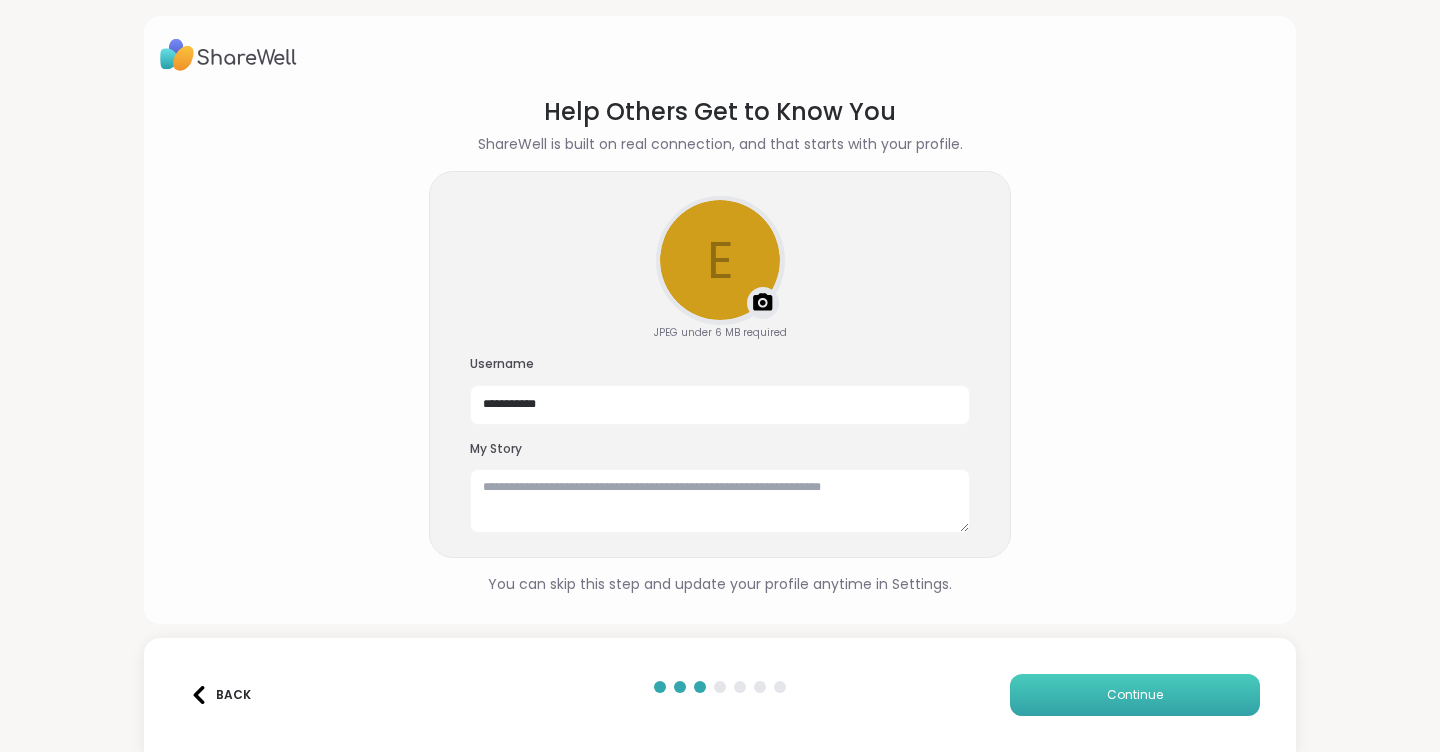 click on "Continue" at bounding box center [1135, 695] 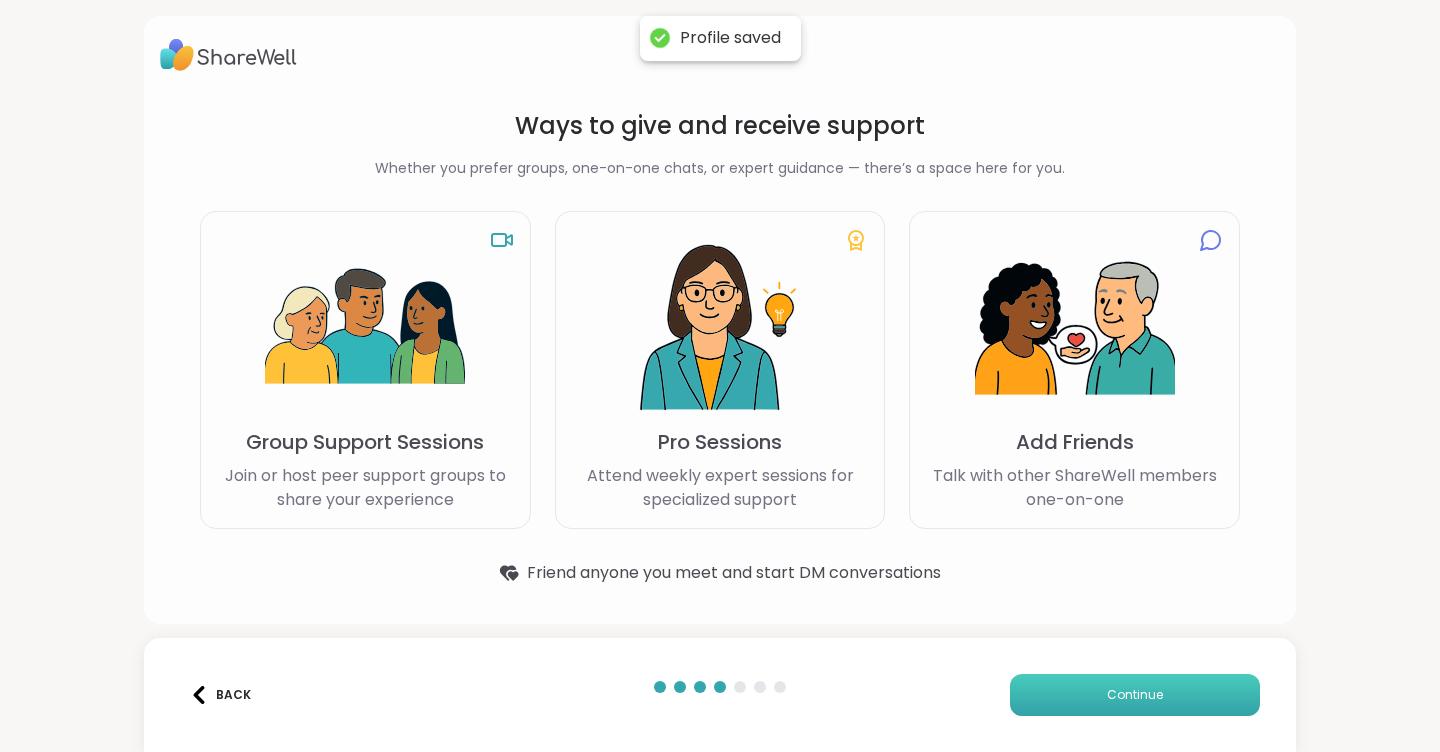 click on "Continue" at bounding box center (1135, 695) 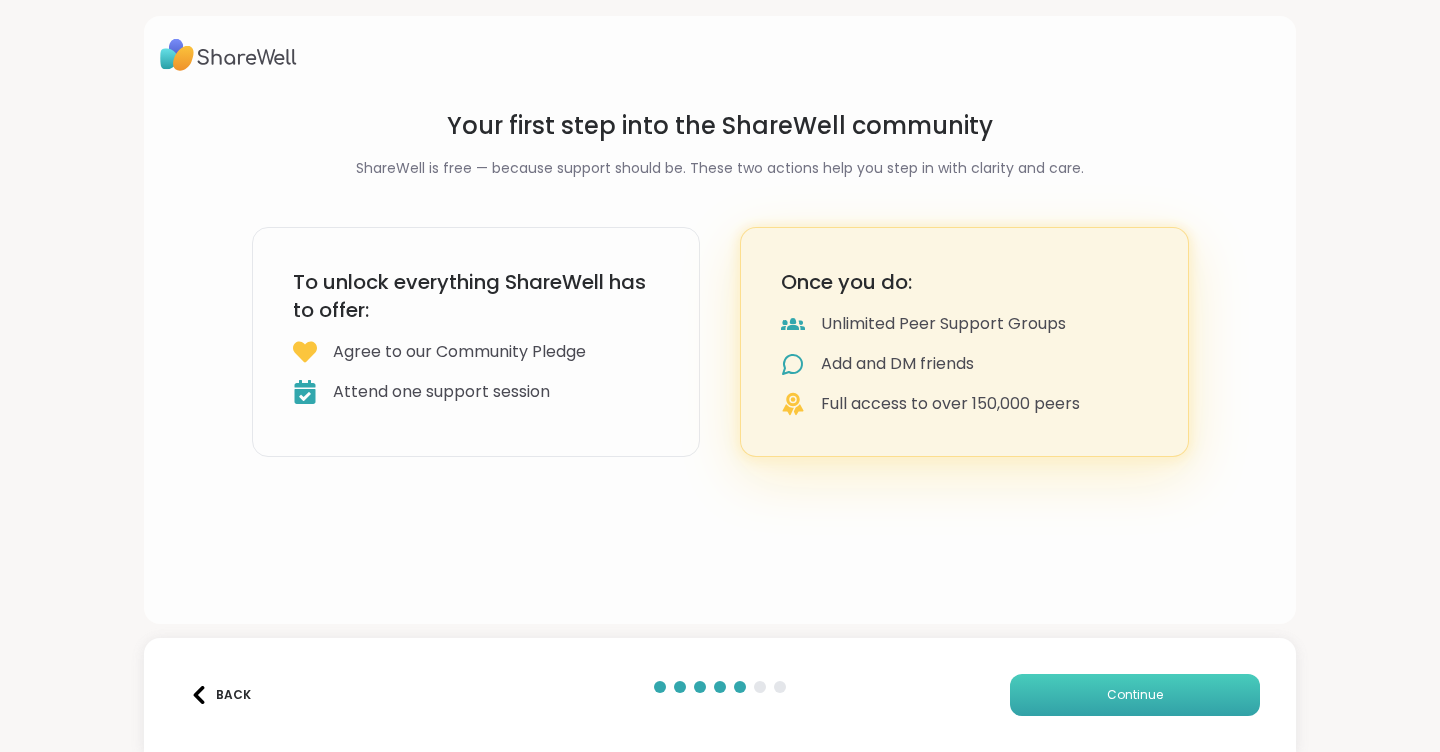 click on "Continue" at bounding box center [1135, 695] 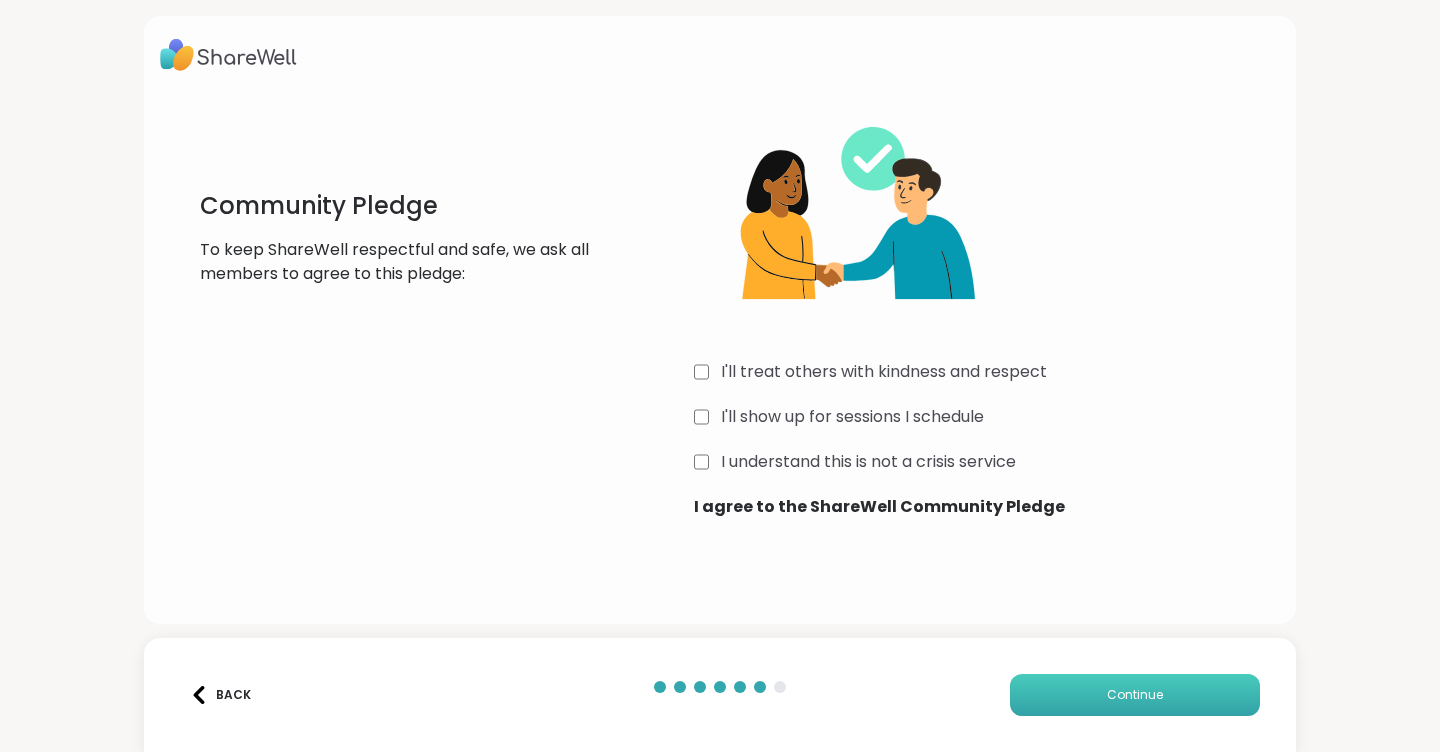 click on "Continue" at bounding box center [1135, 695] 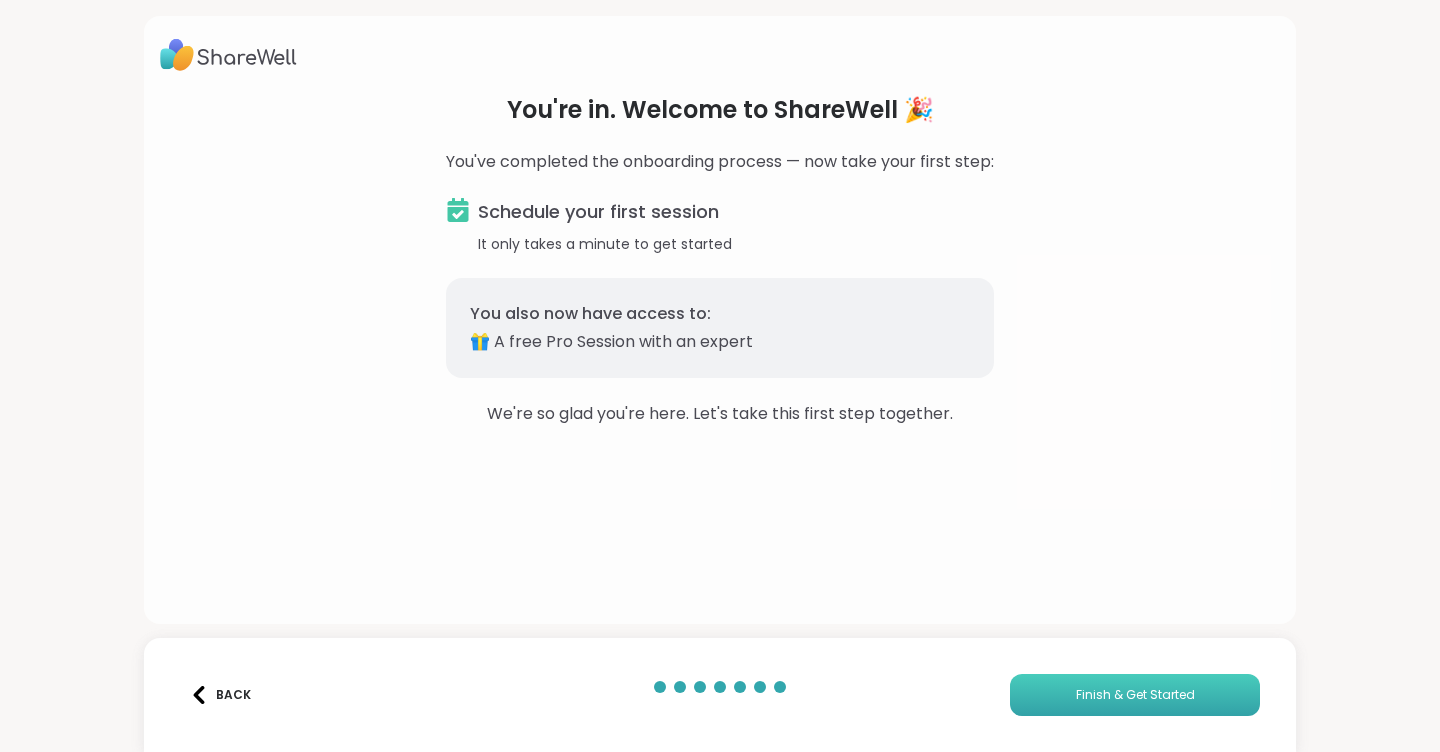 click on "Finish & Get Started" at bounding box center (1135, 695) 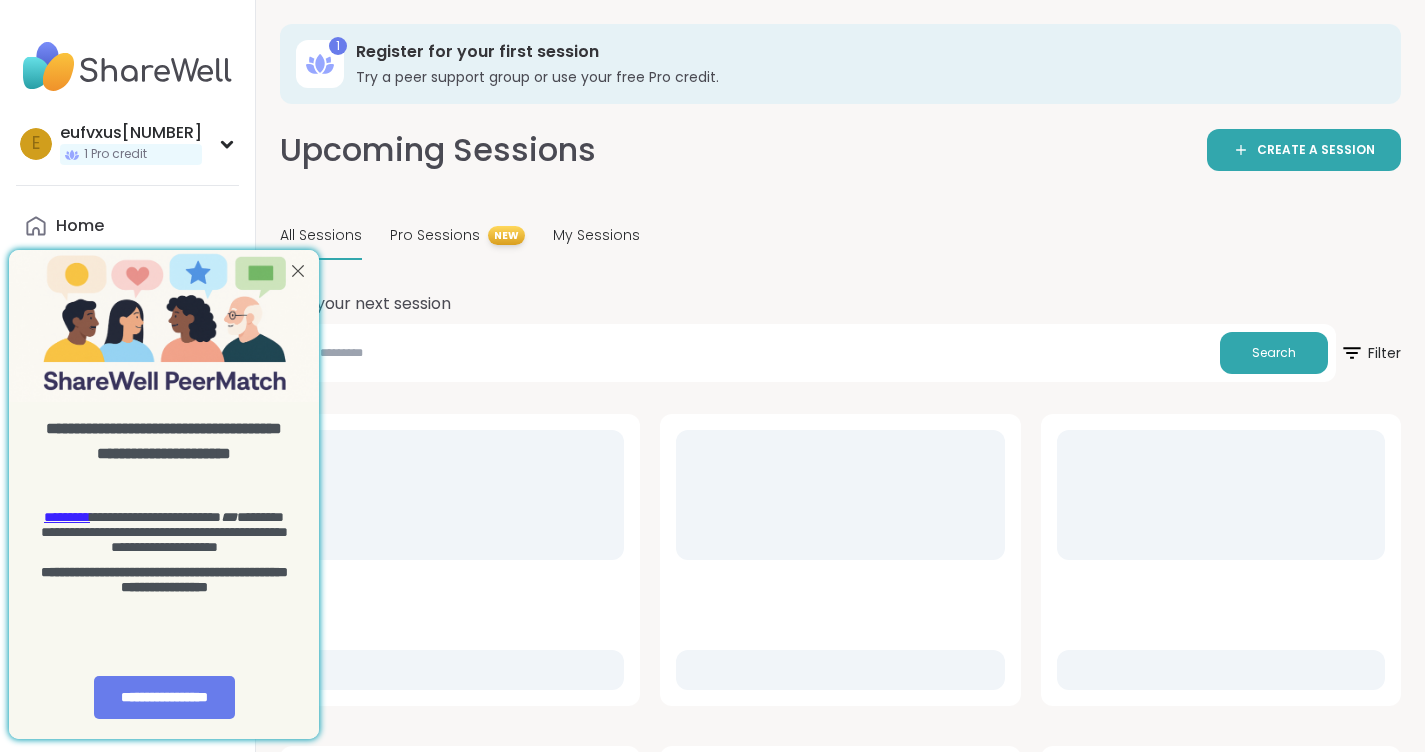 scroll, scrollTop: 0, scrollLeft: 0, axis: both 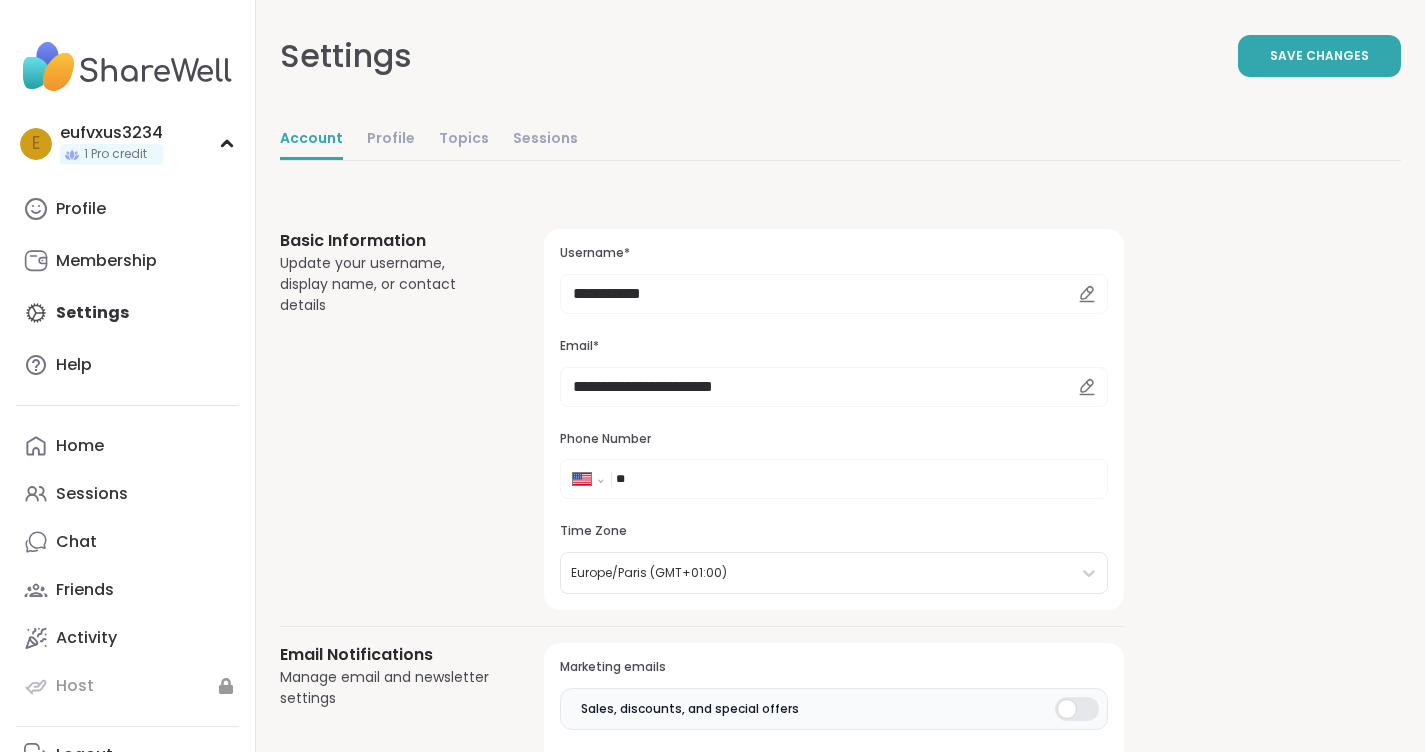 select on "**" 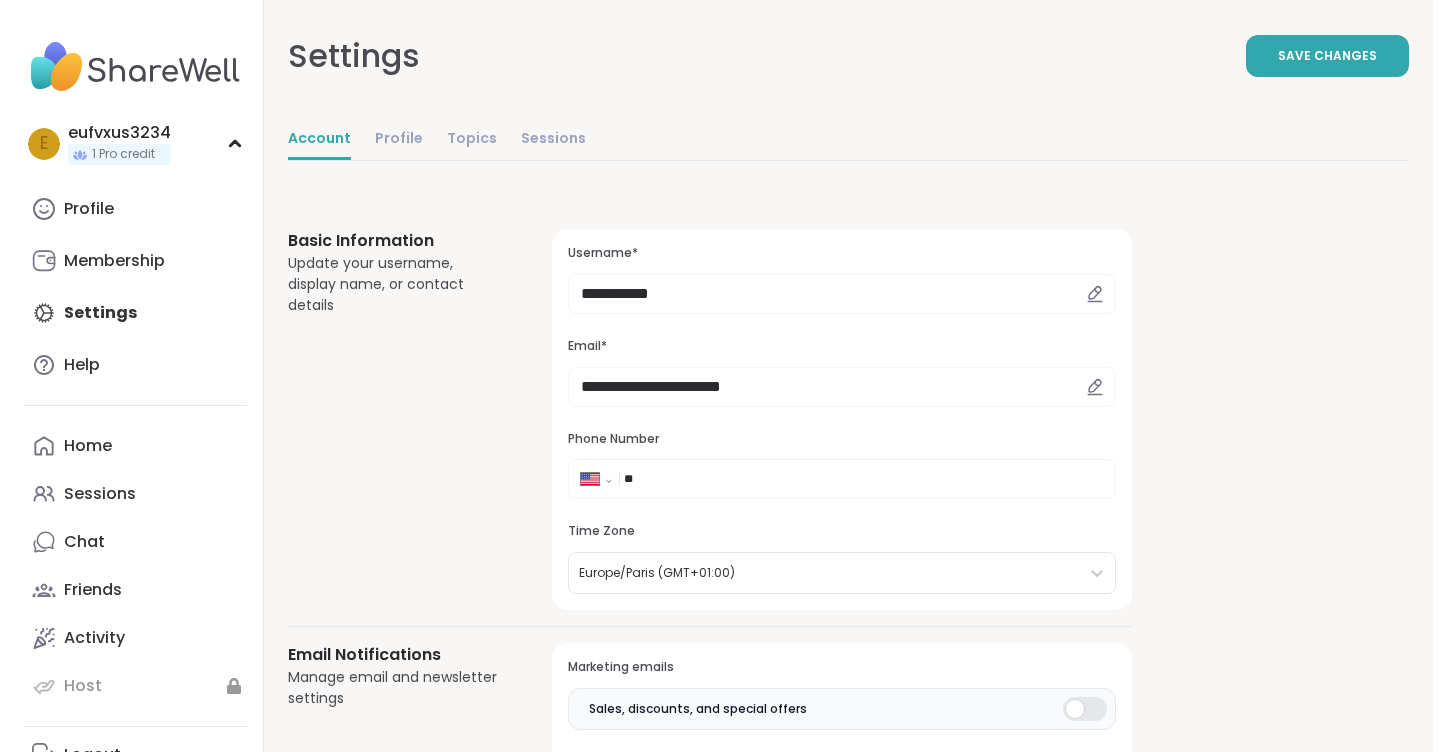 scroll, scrollTop: 0, scrollLeft: 0, axis: both 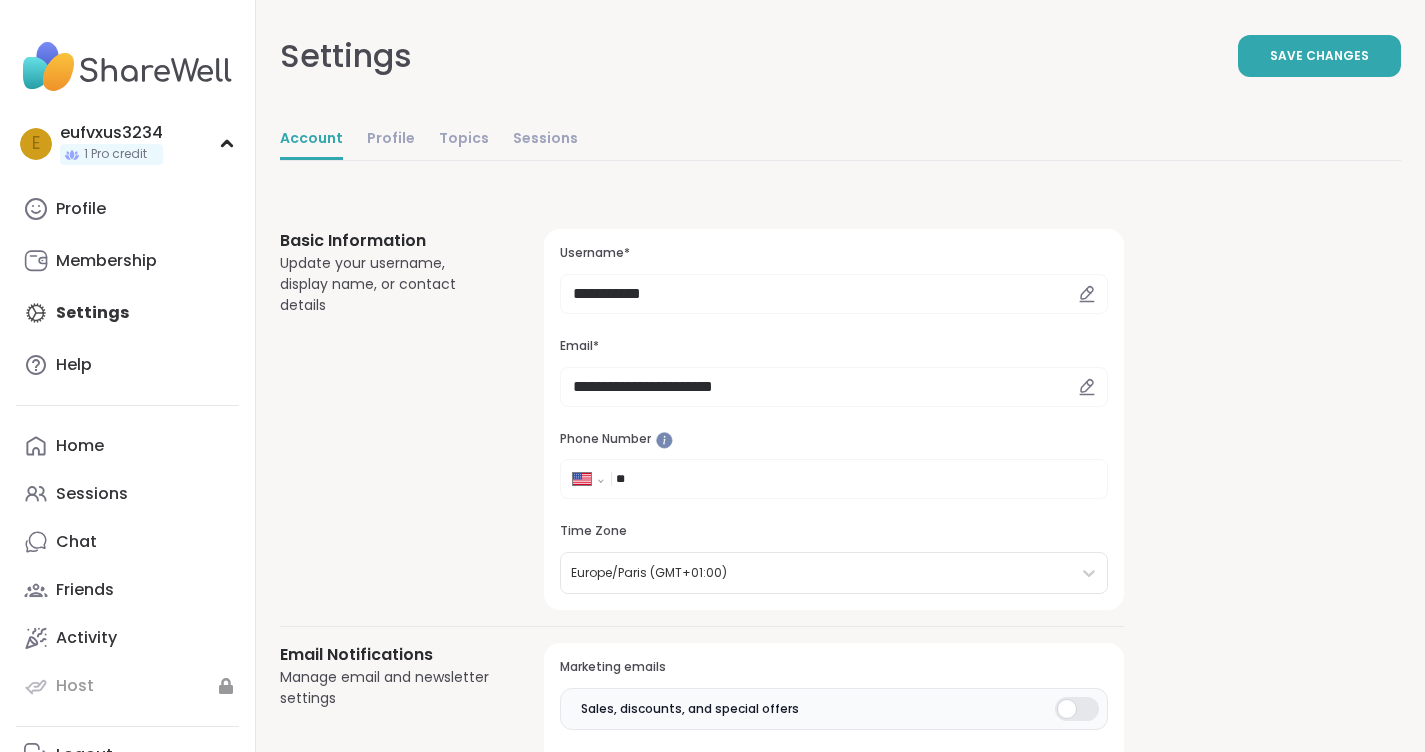 click on "**" at bounding box center [676, 479] 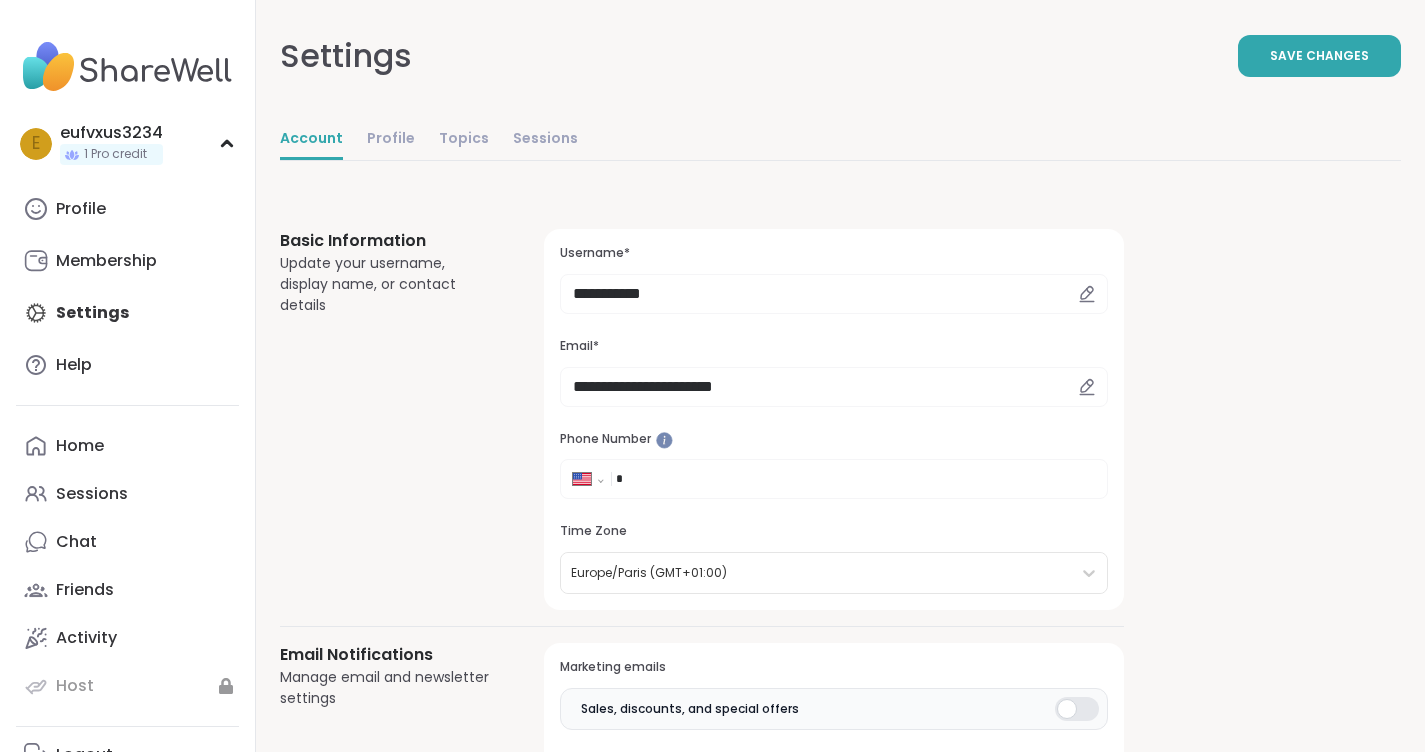 type on "**" 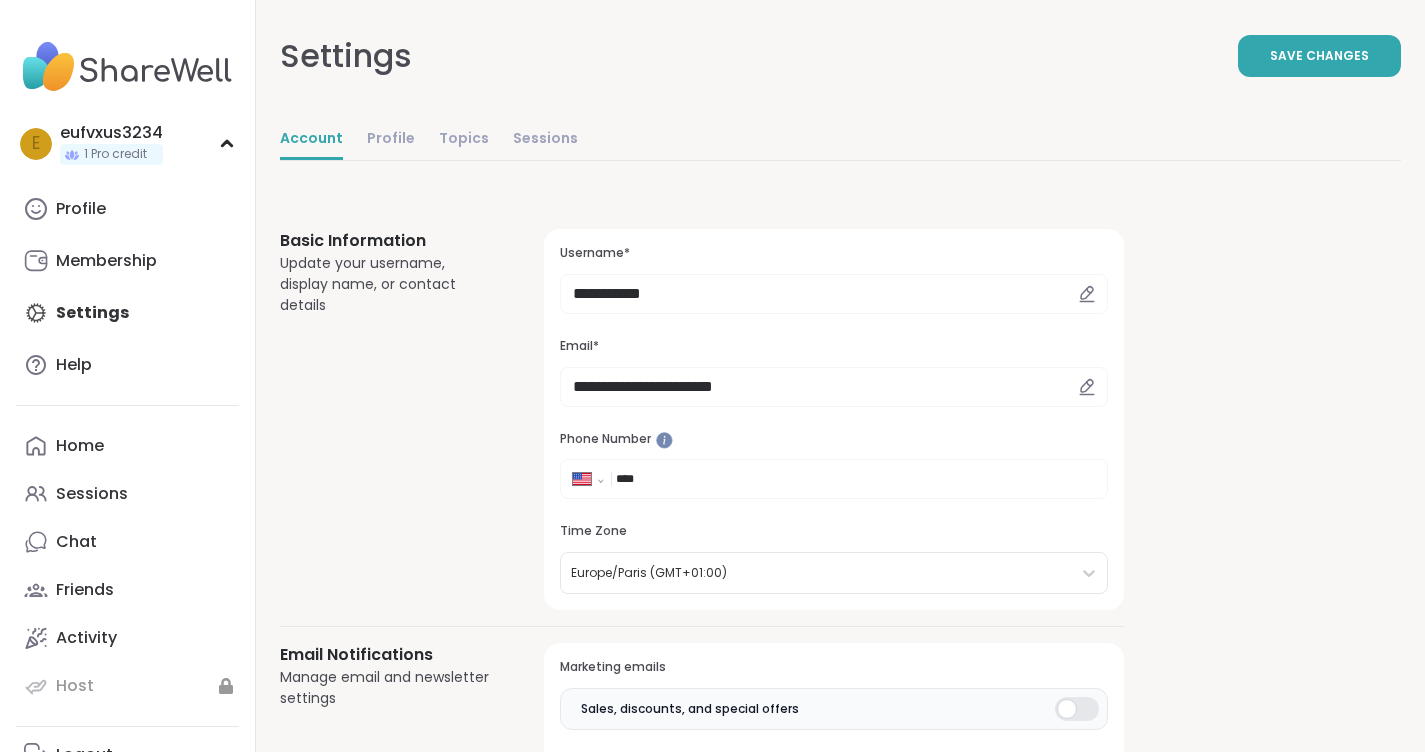 type on "******" 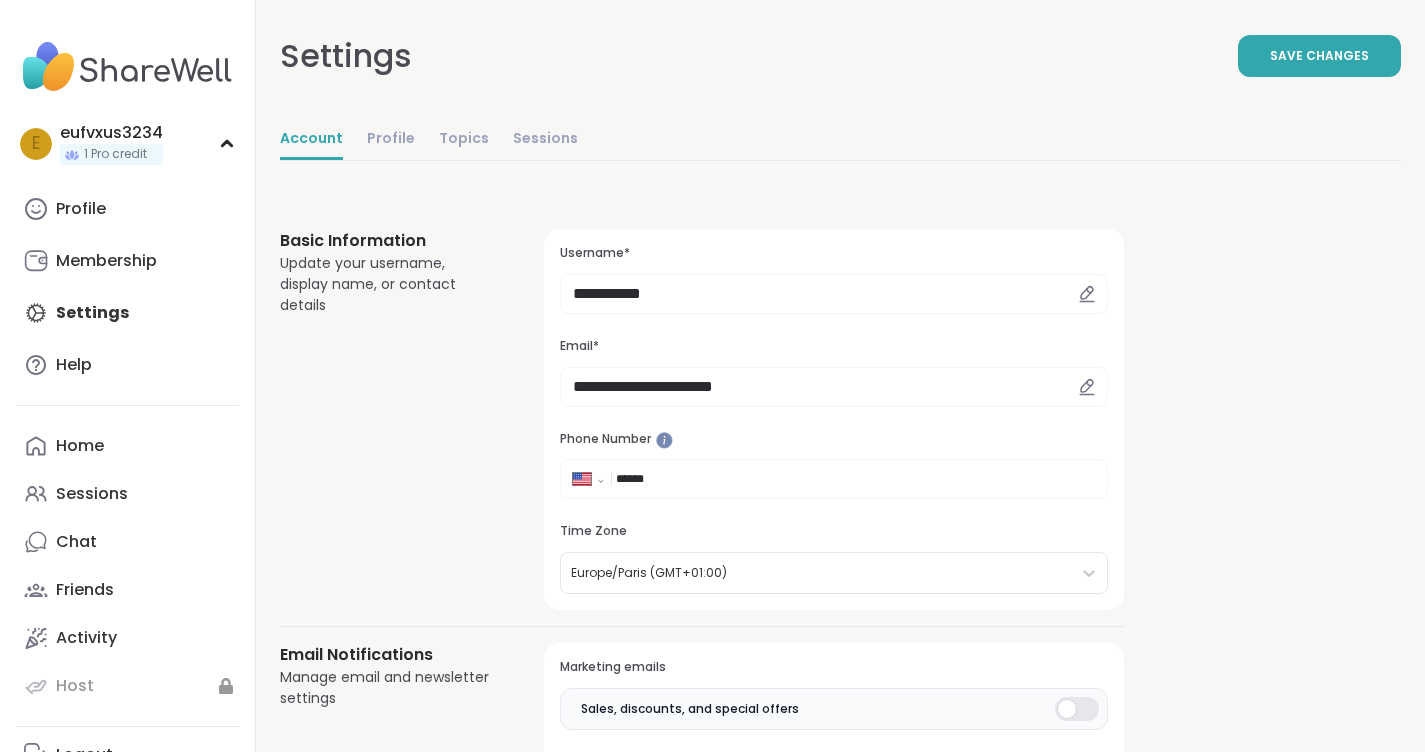 select on "**" 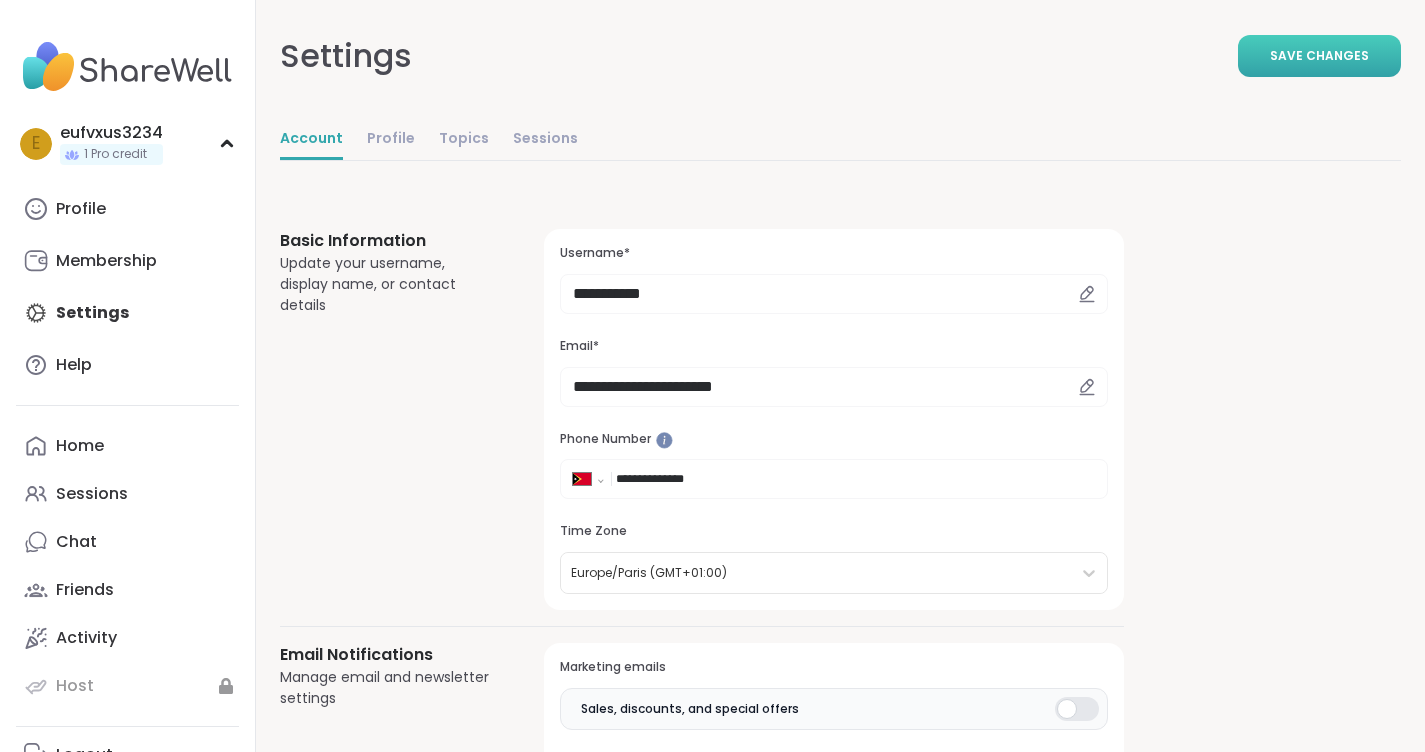 type on "**********" 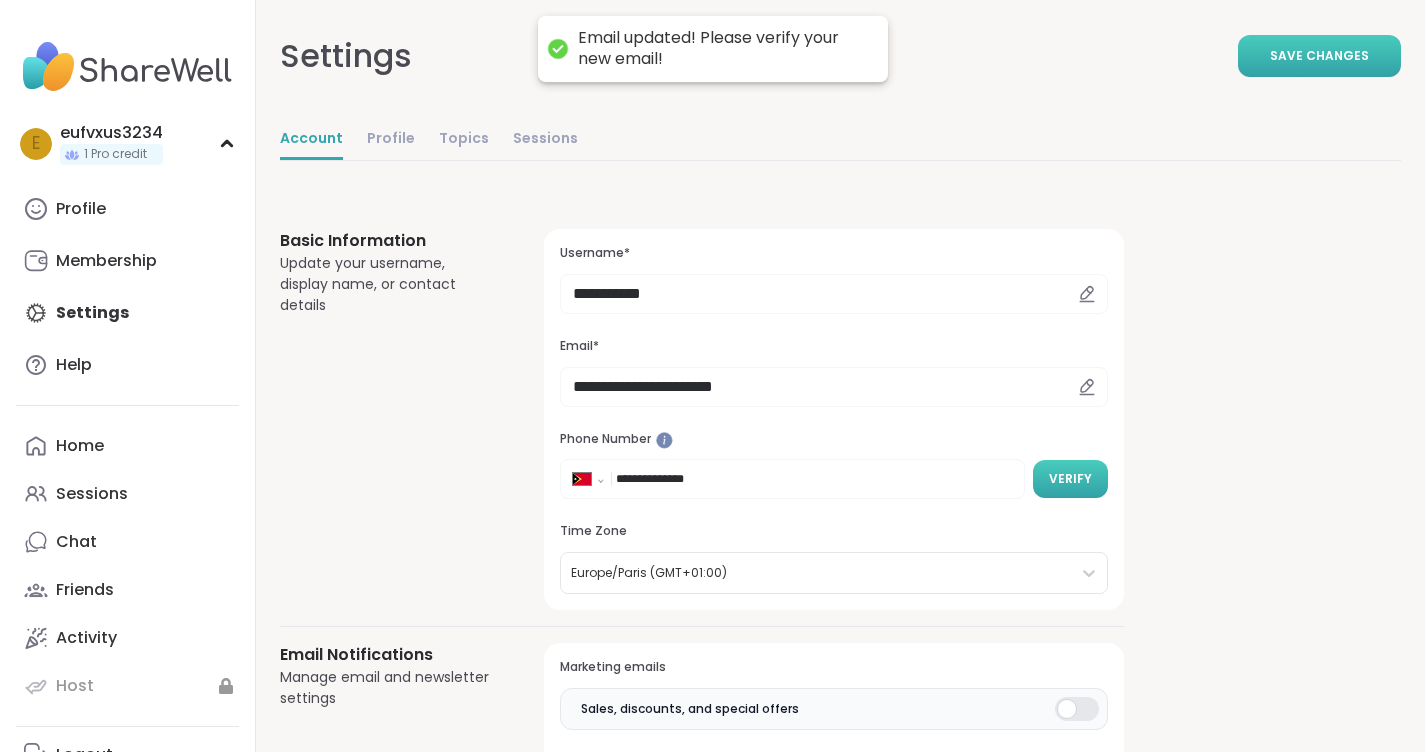 click on "Verify" at bounding box center [1070, 479] 